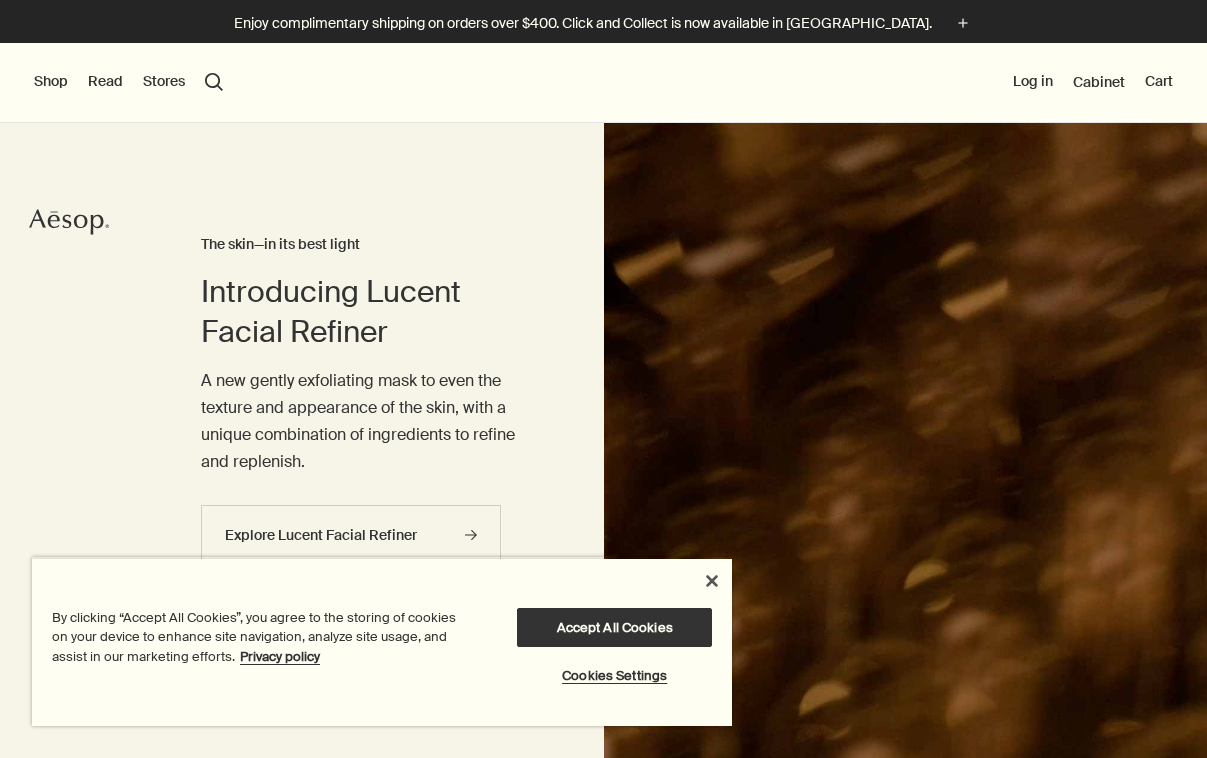 scroll, scrollTop: 0, scrollLeft: 0, axis: both 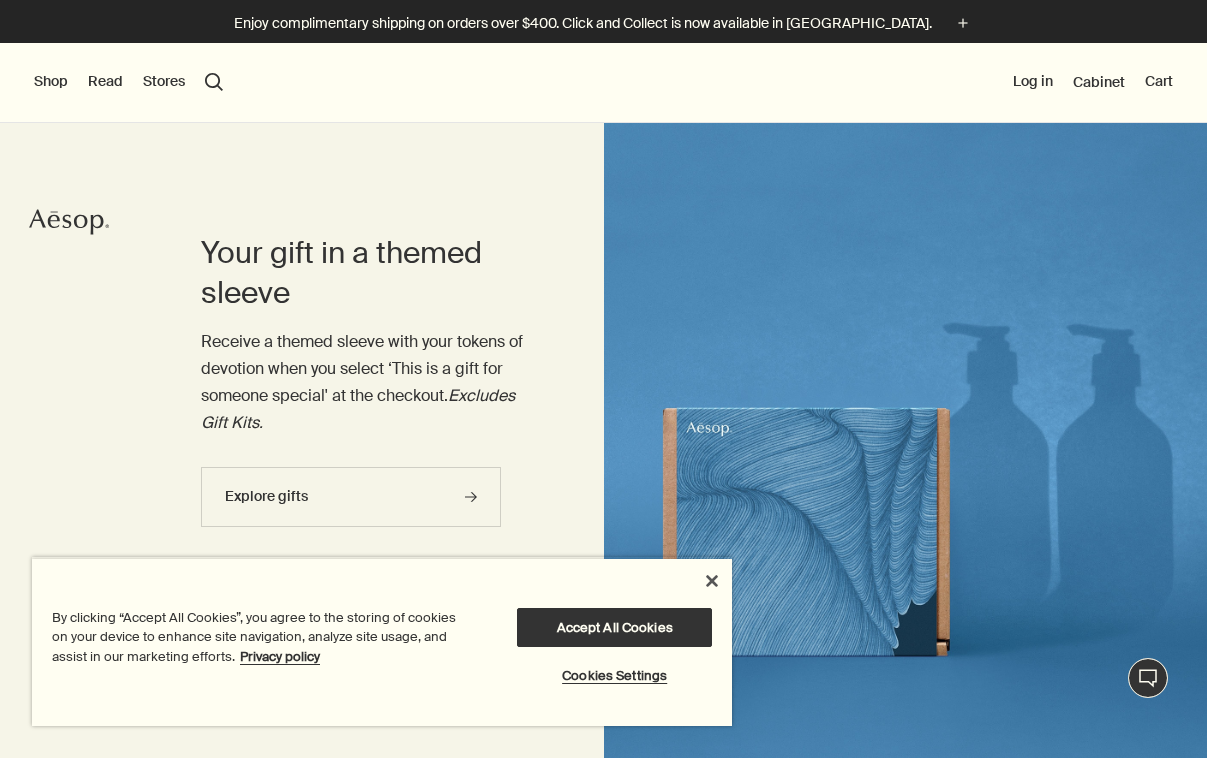 click on "By clicking “Accept All Cookies”, you agree to the storing of cookies on your device to enhance site navigation, analyze site usage, and assist in our marketing efforts.  Privacy policy Accept All Cookies Cookies Settings" at bounding box center (382, 642) 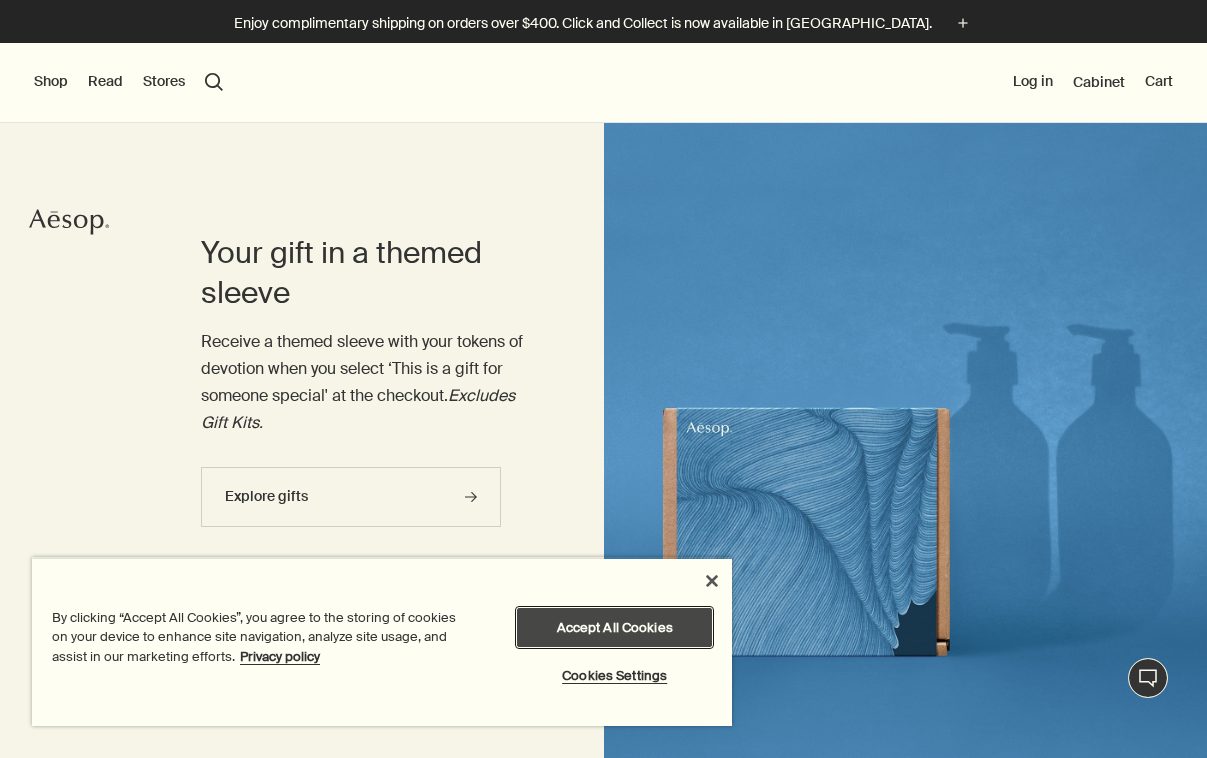 click on "Accept All Cookies" at bounding box center (614, 627) 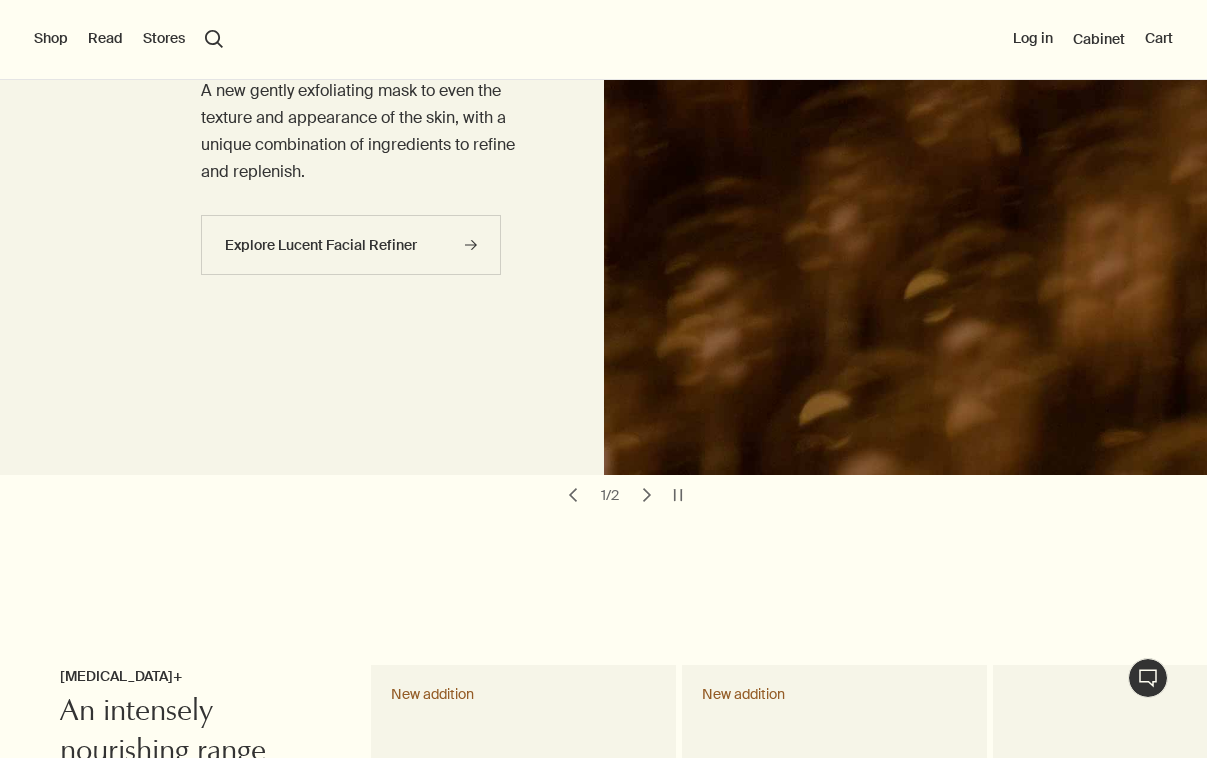 scroll, scrollTop: 286, scrollLeft: 0, axis: vertical 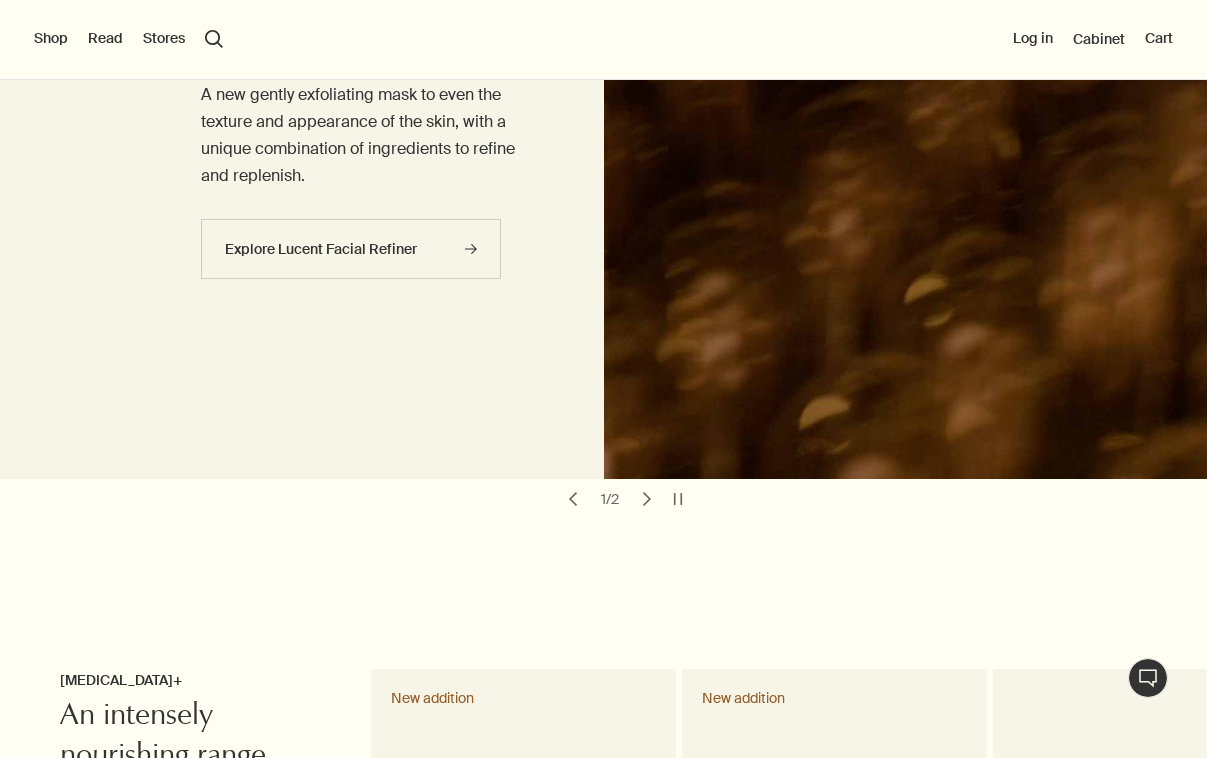 click on "Introducing Lucent Facial Refiner The skin—in its best light A new gently exfoliating mask to even the texture and appearance of the skin, with a unique combination of ingredients to refine and replenish. Explore Lucent Facial Refiner   rightArrow" at bounding box center (362, 158) 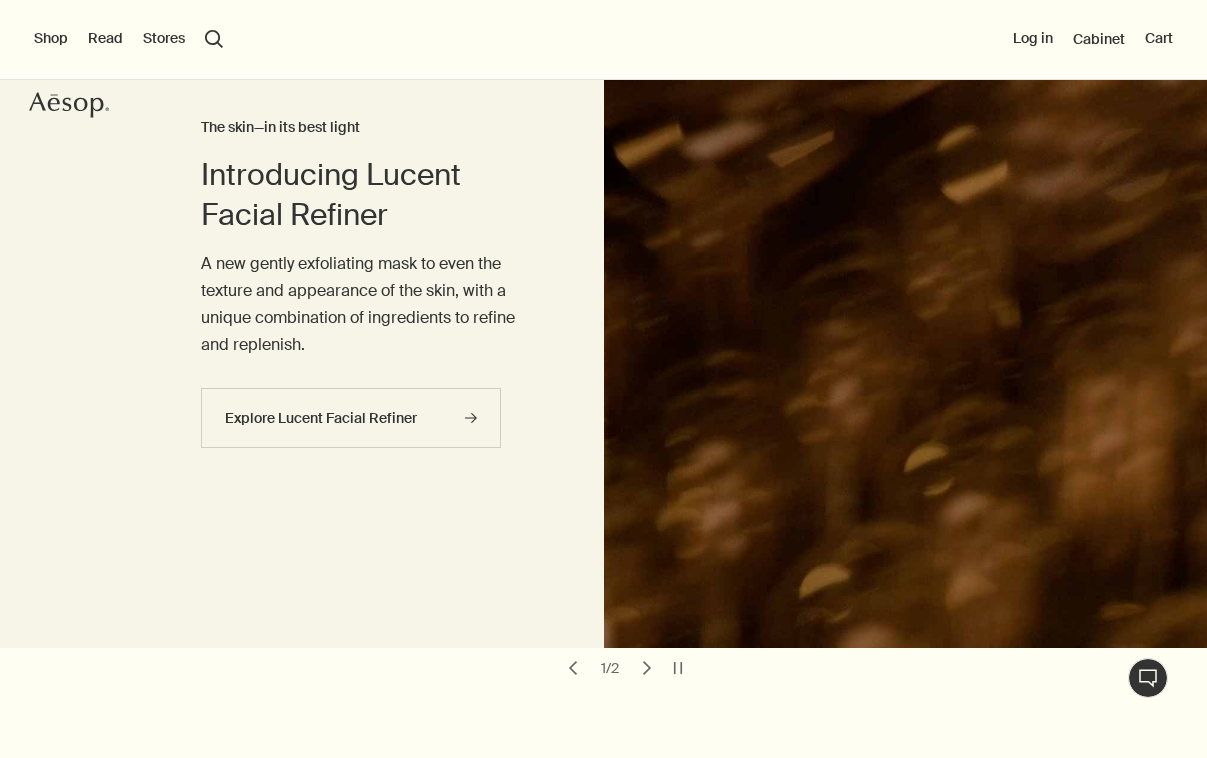 scroll, scrollTop: 0, scrollLeft: 0, axis: both 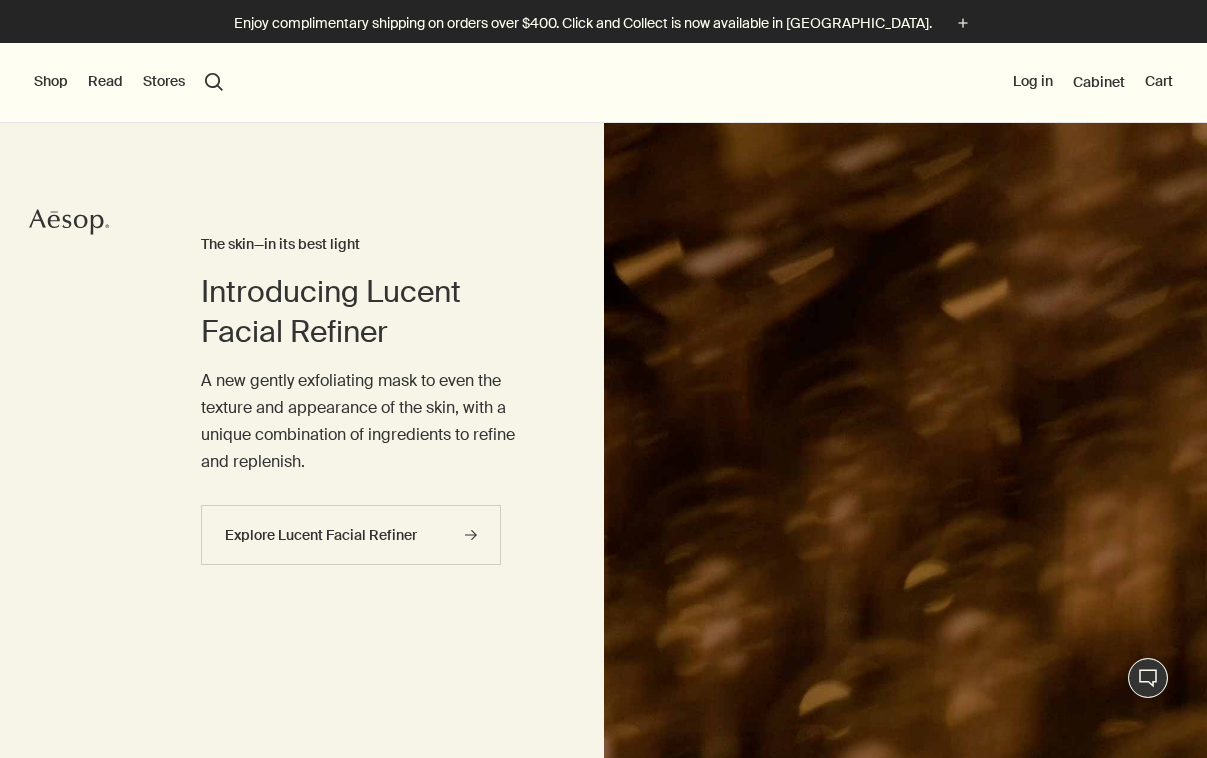 click on "Shop" at bounding box center [51, 82] 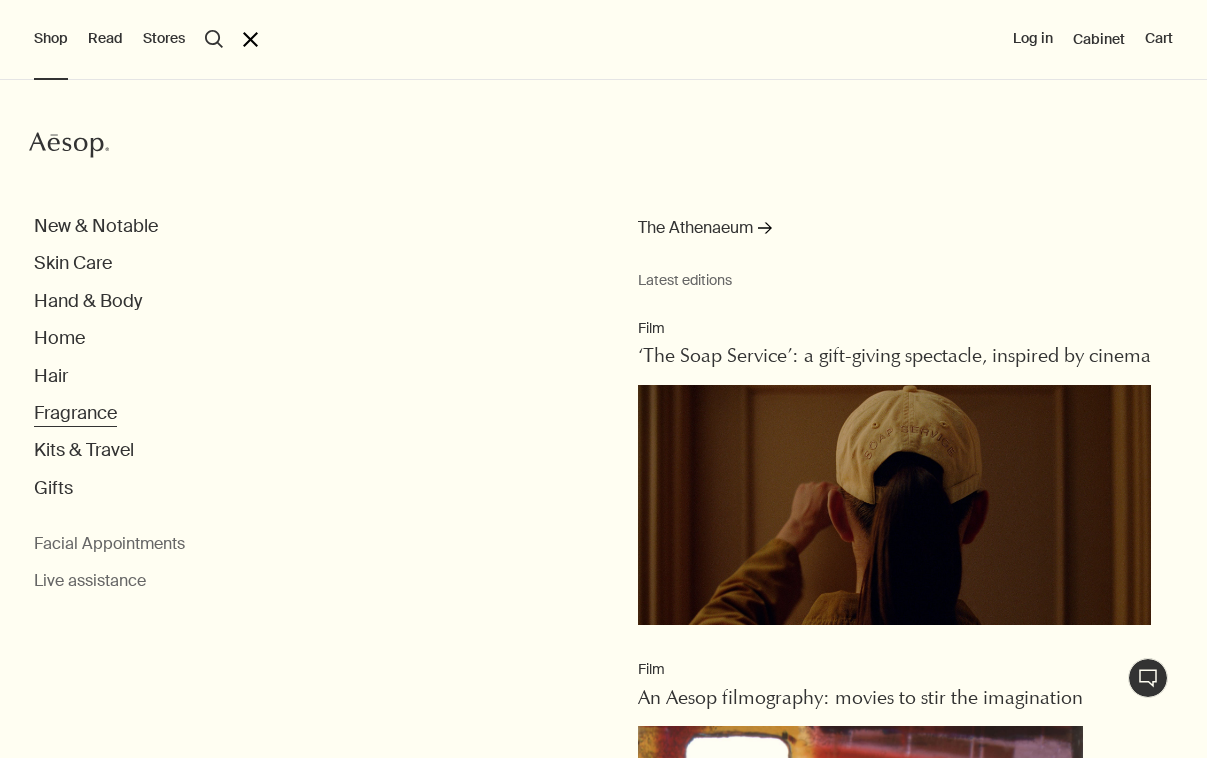 click on "Fragrance" at bounding box center (75, 413) 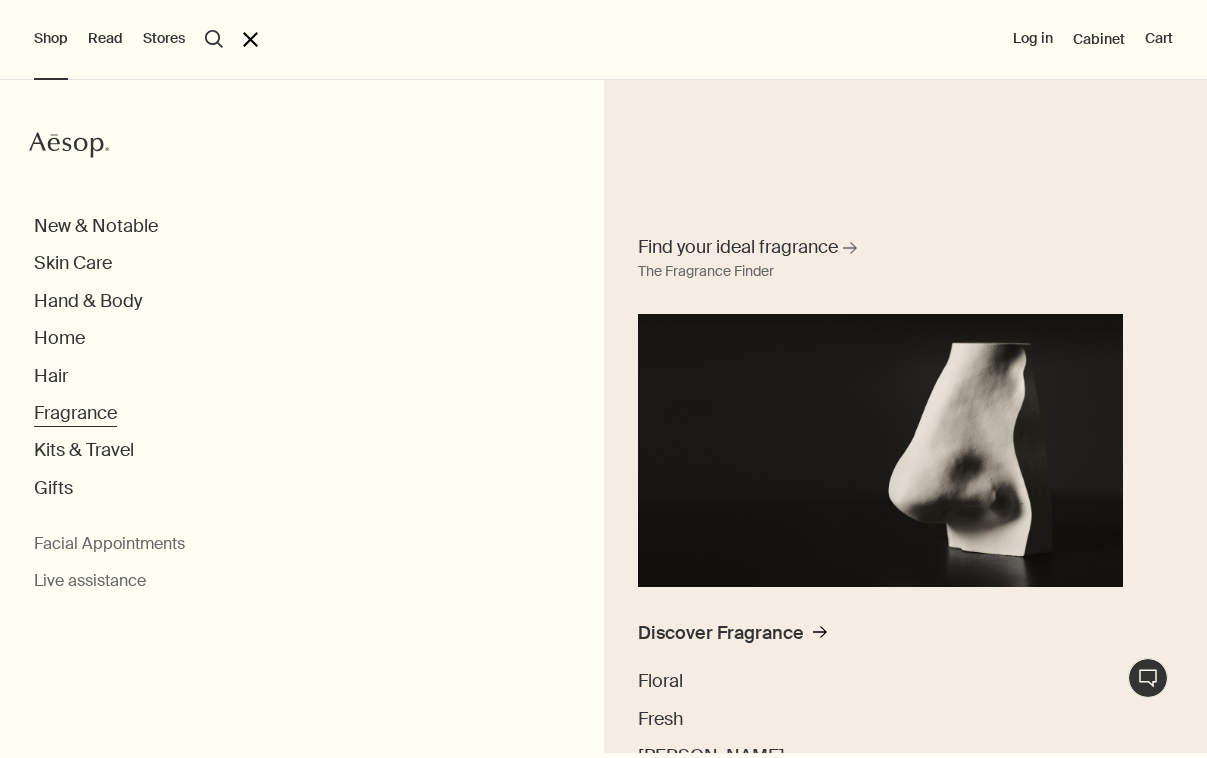 click on "Fragrance" at bounding box center [75, 413] 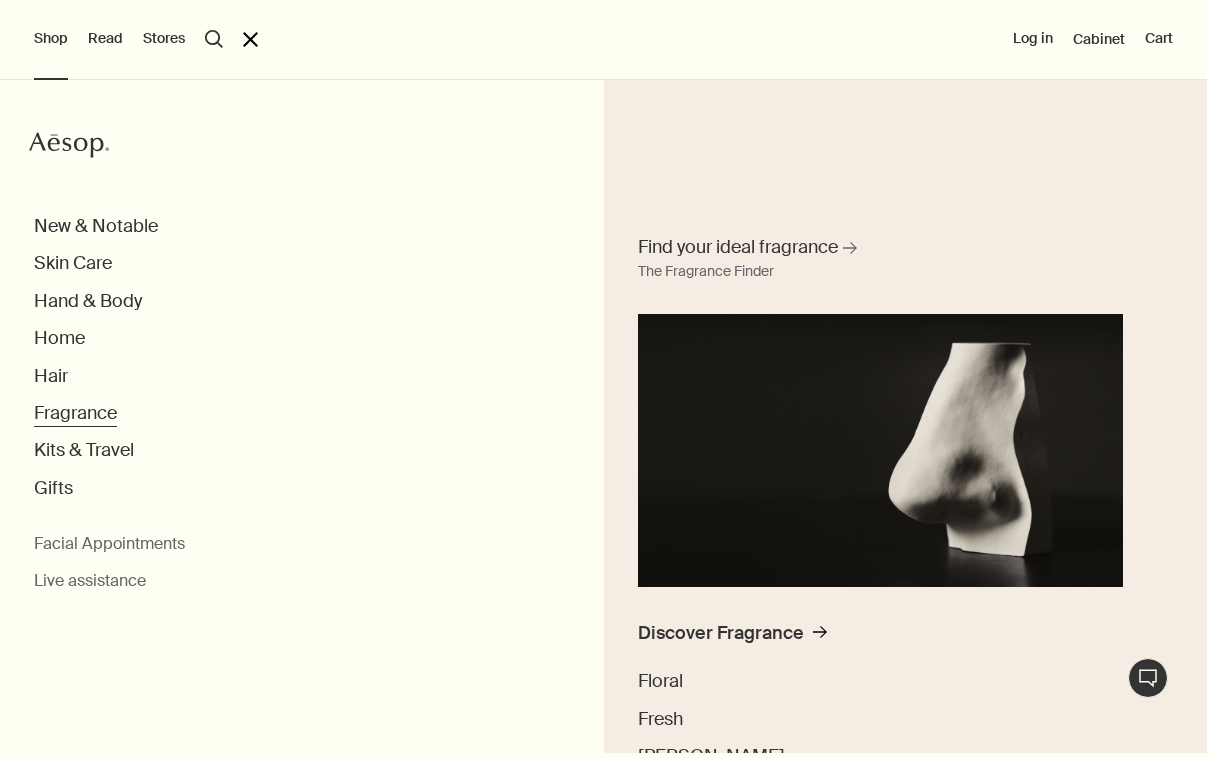 click on "Fragrance" at bounding box center (75, 413) 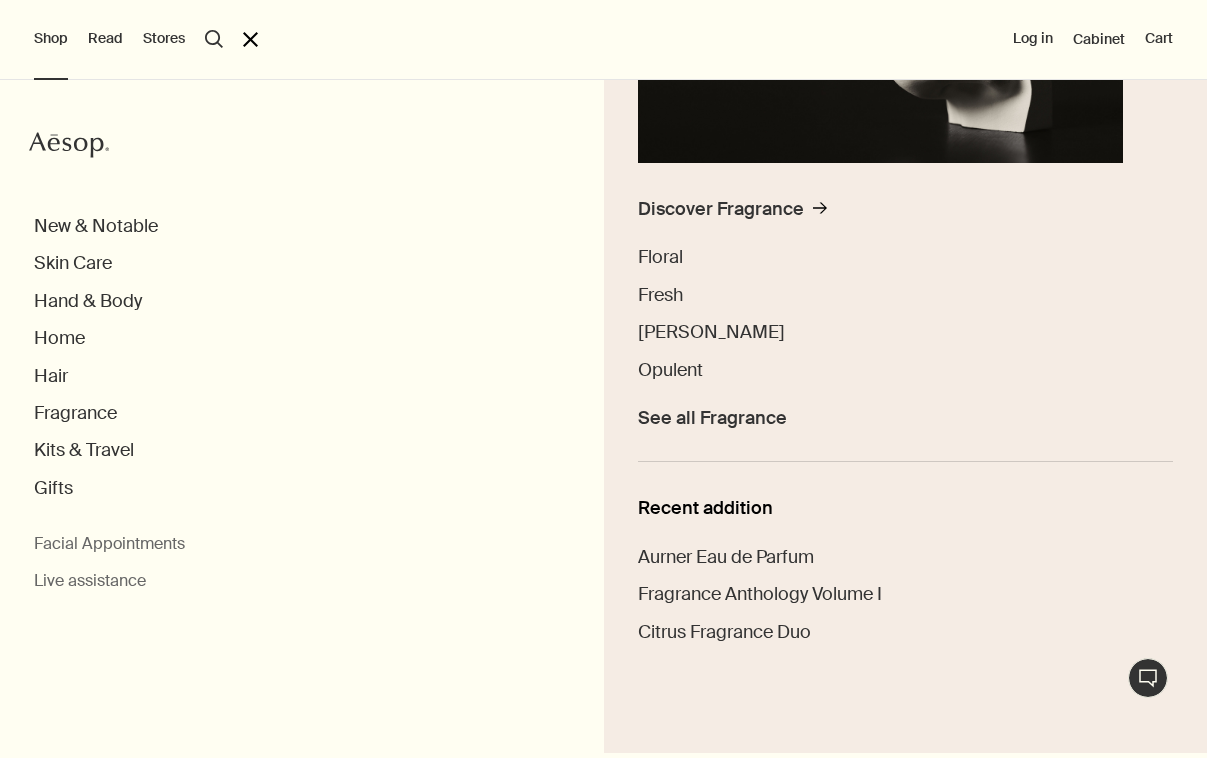 scroll, scrollTop: 446, scrollLeft: 0, axis: vertical 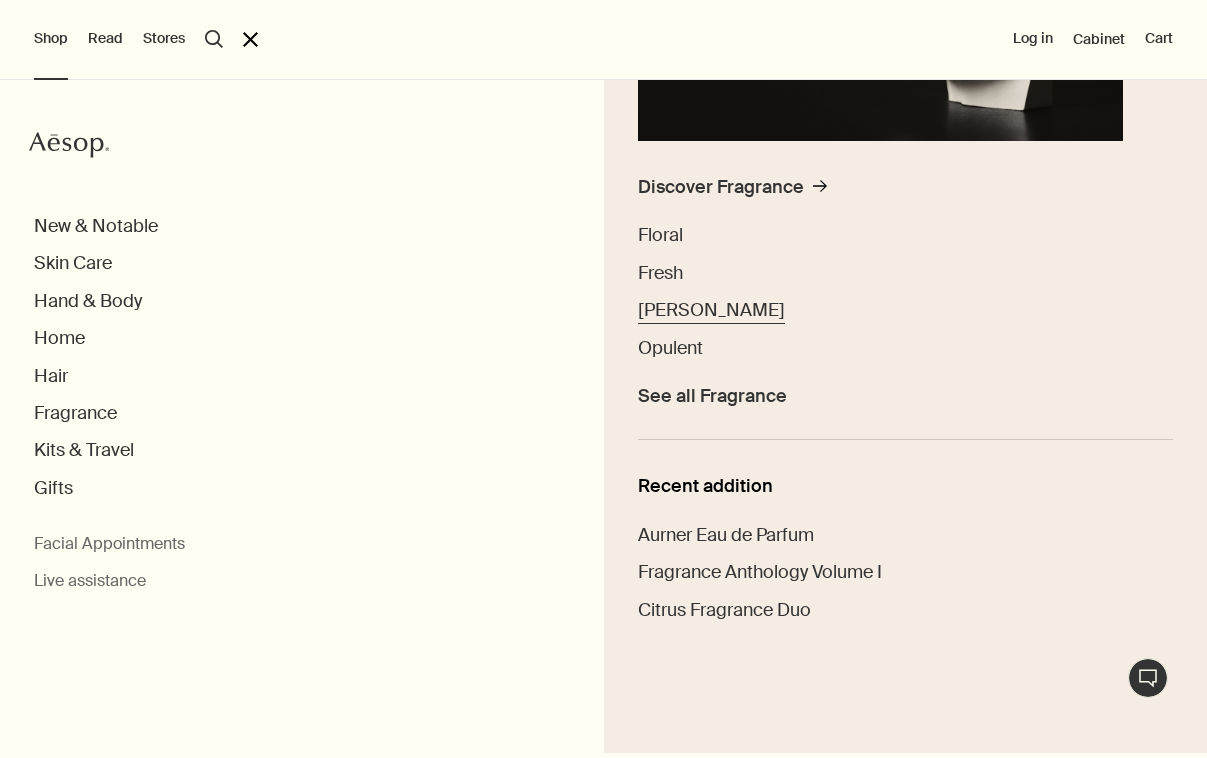 click on "Woody" at bounding box center [711, 310] 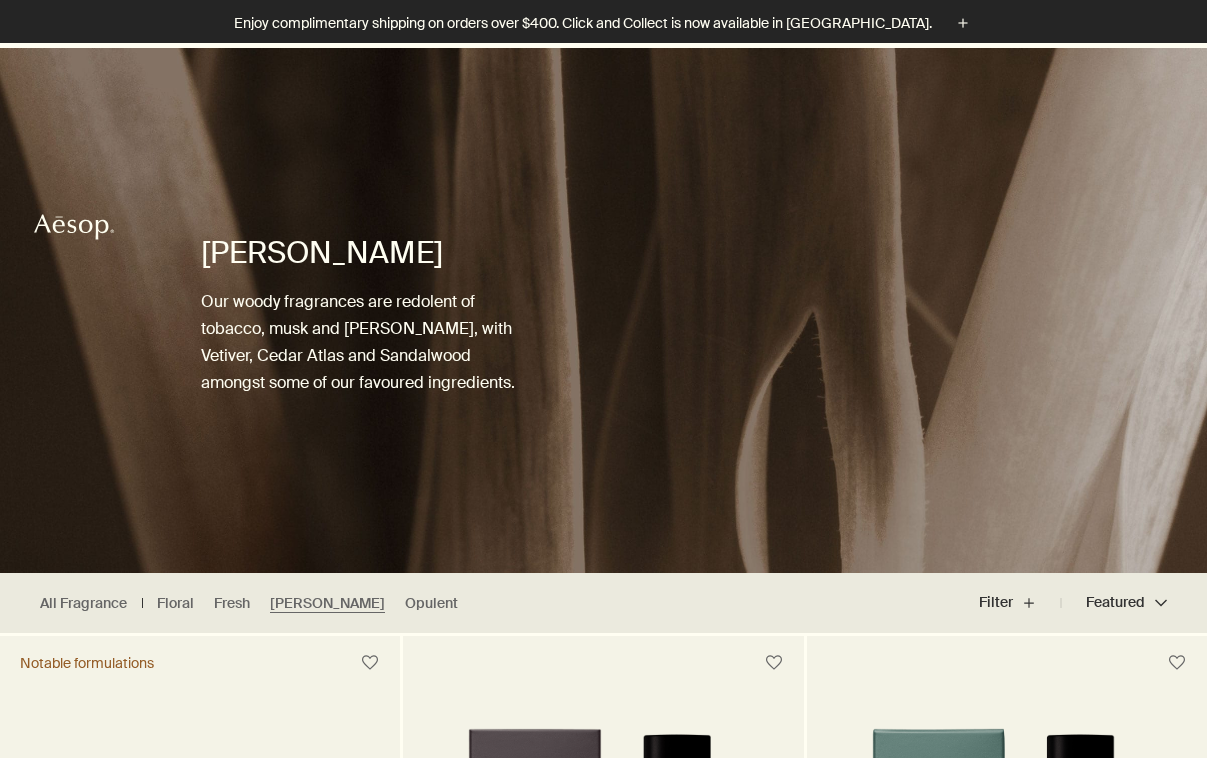 scroll, scrollTop: 273, scrollLeft: 0, axis: vertical 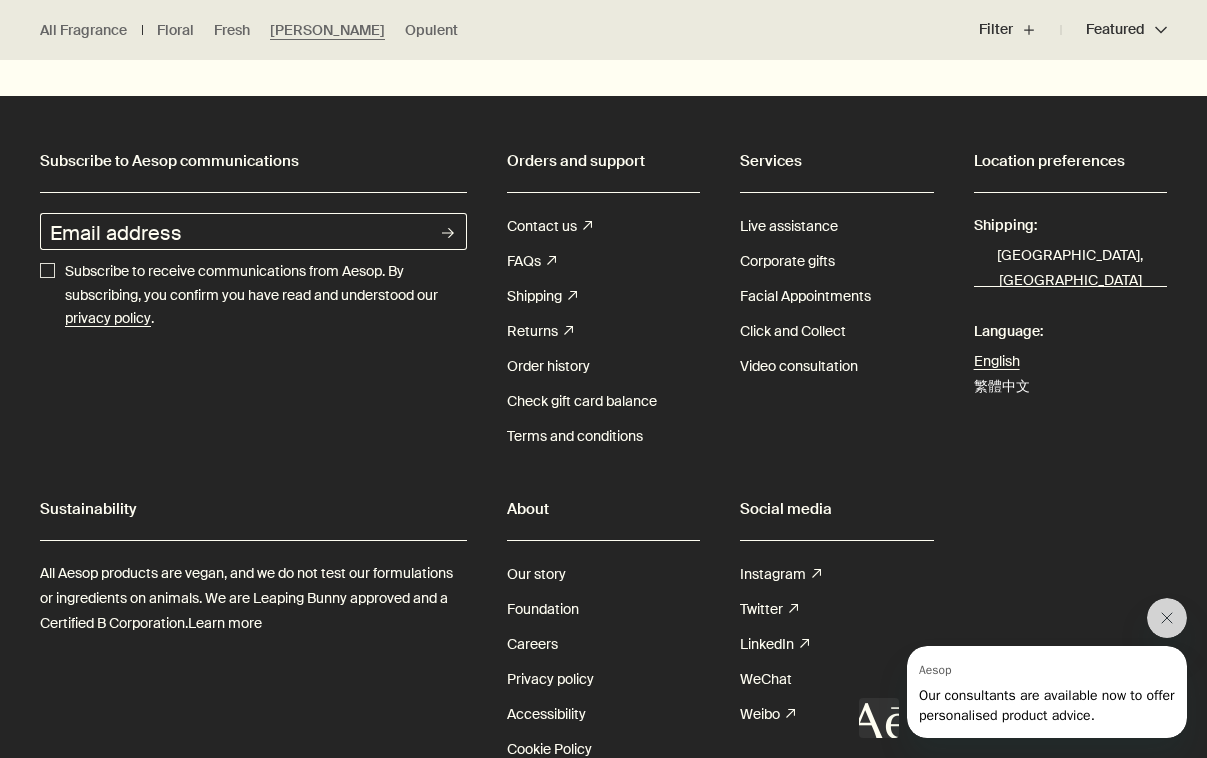 click on "繁體中文" at bounding box center [1002, 386] 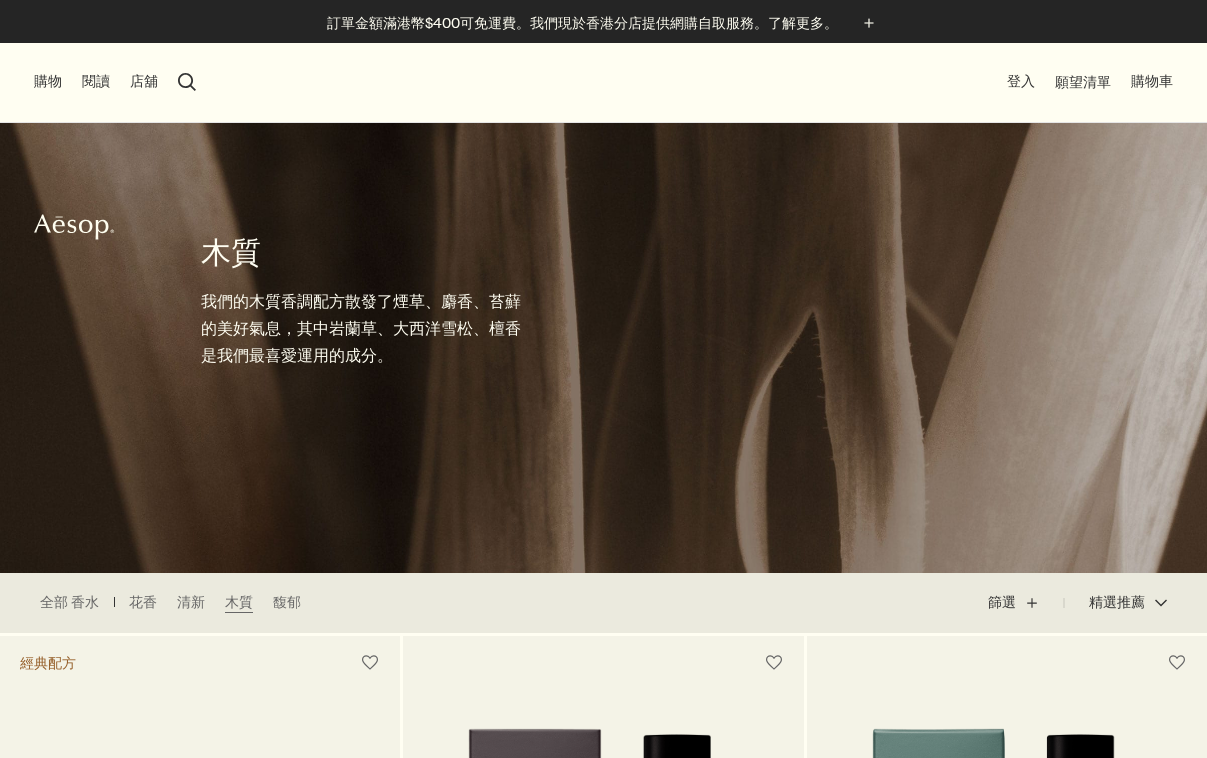 scroll, scrollTop: 121, scrollLeft: 0, axis: vertical 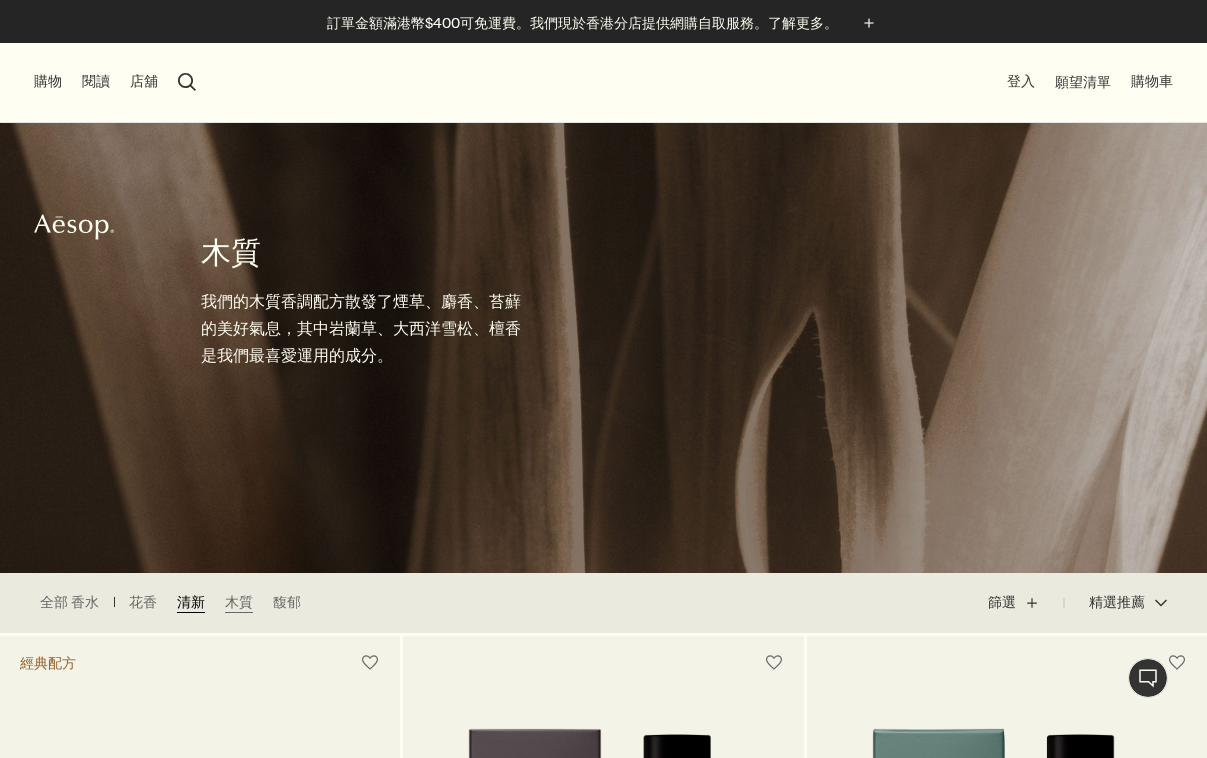 click on "清新" at bounding box center [191, 603] 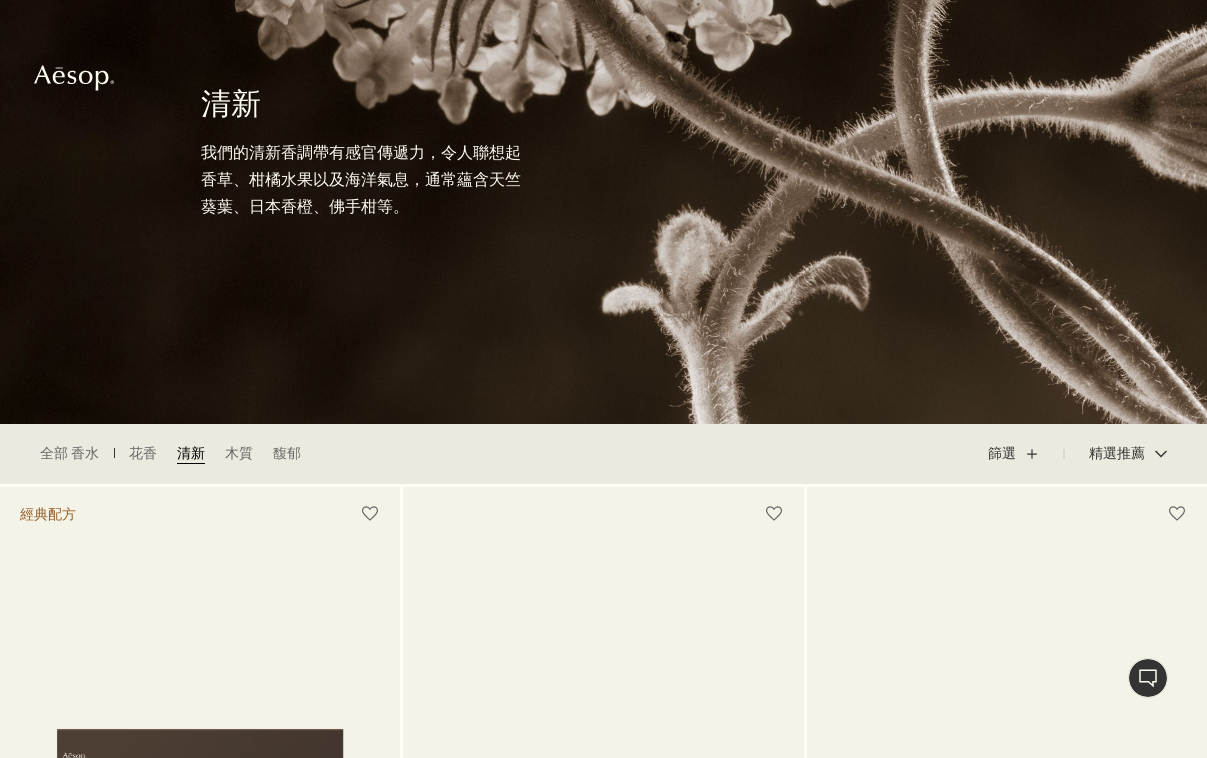 scroll, scrollTop: 0, scrollLeft: 0, axis: both 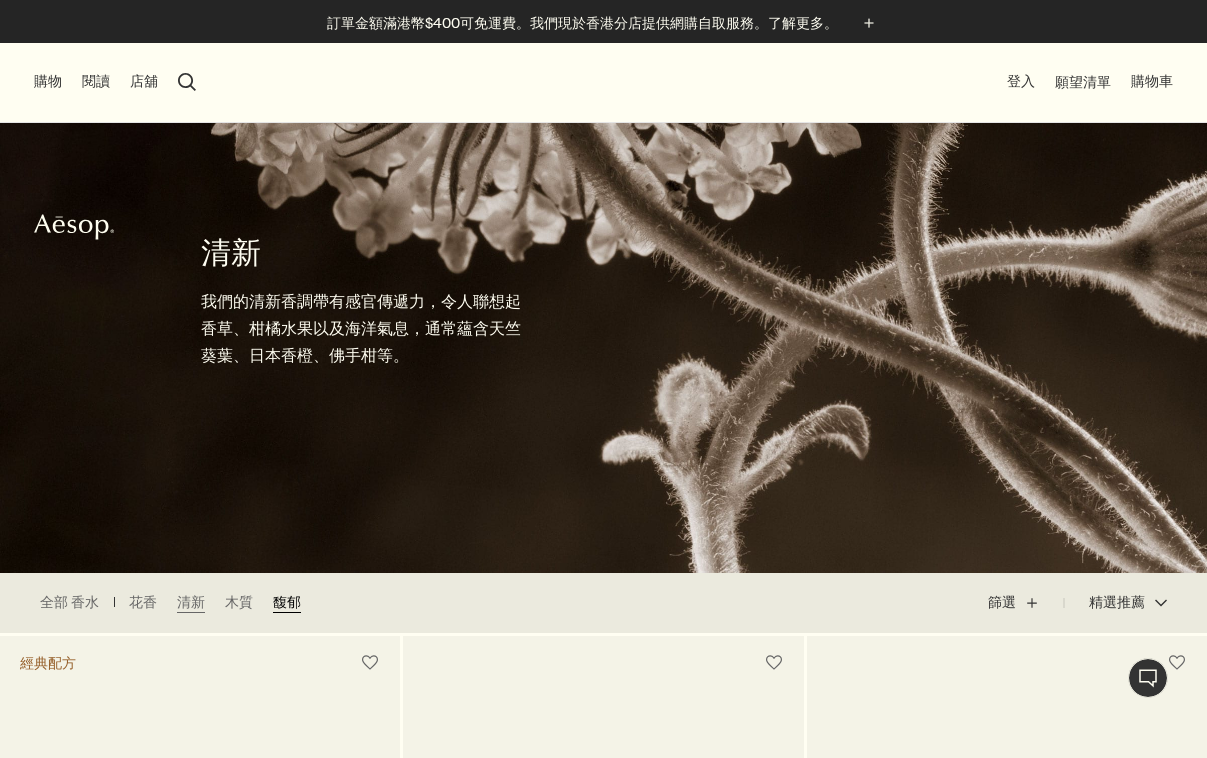 click on "馥郁" at bounding box center (287, 603) 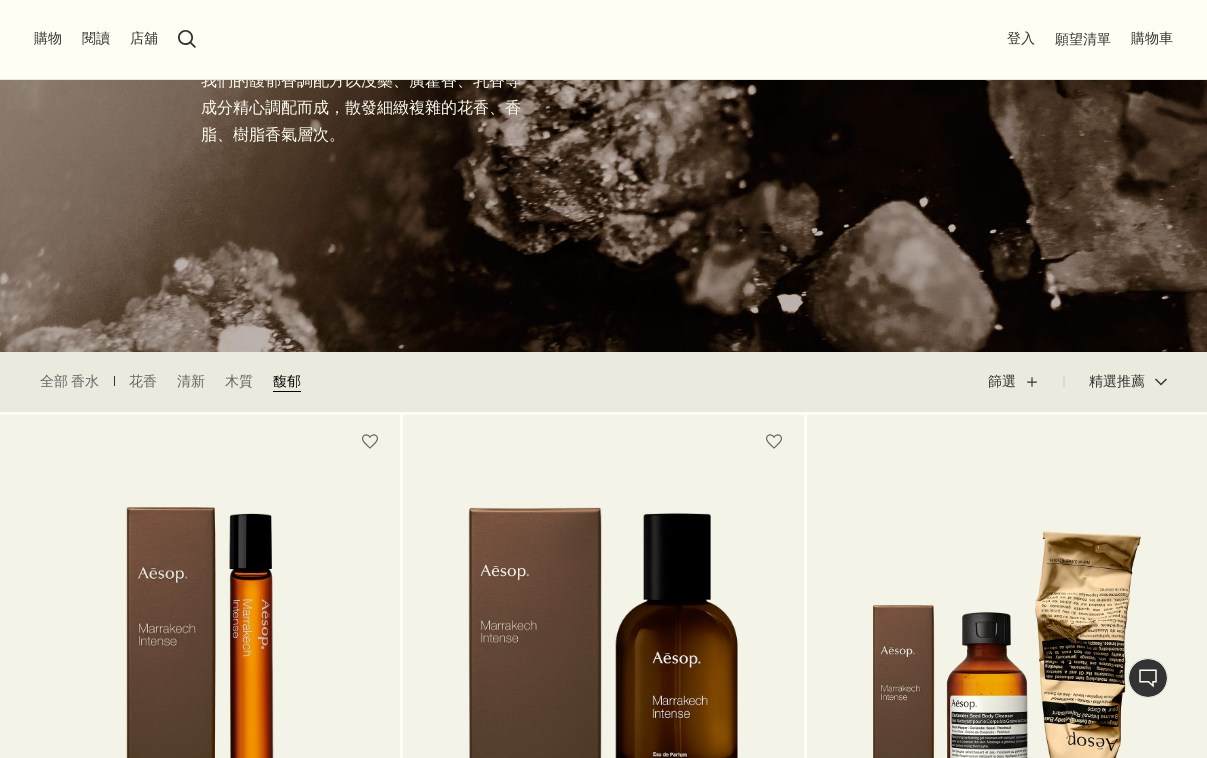 scroll, scrollTop: 165, scrollLeft: 0, axis: vertical 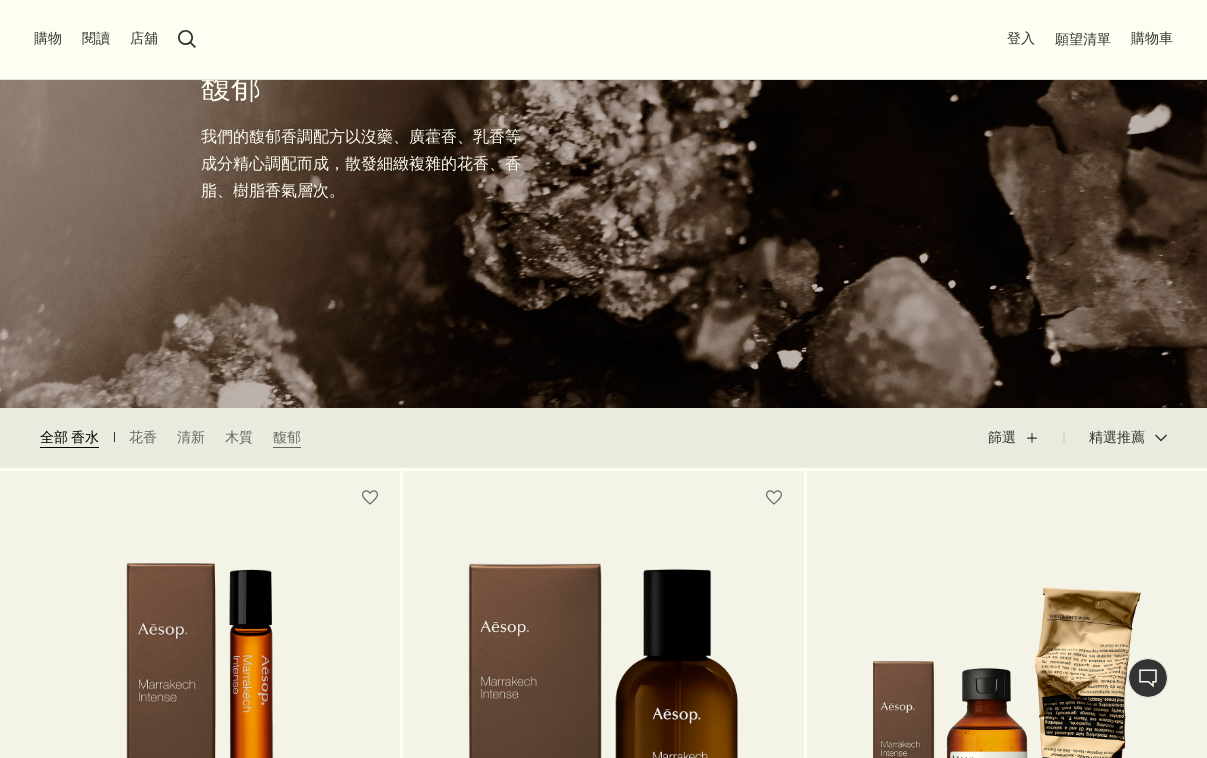 click on "全部 香水" at bounding box center (69, 438) 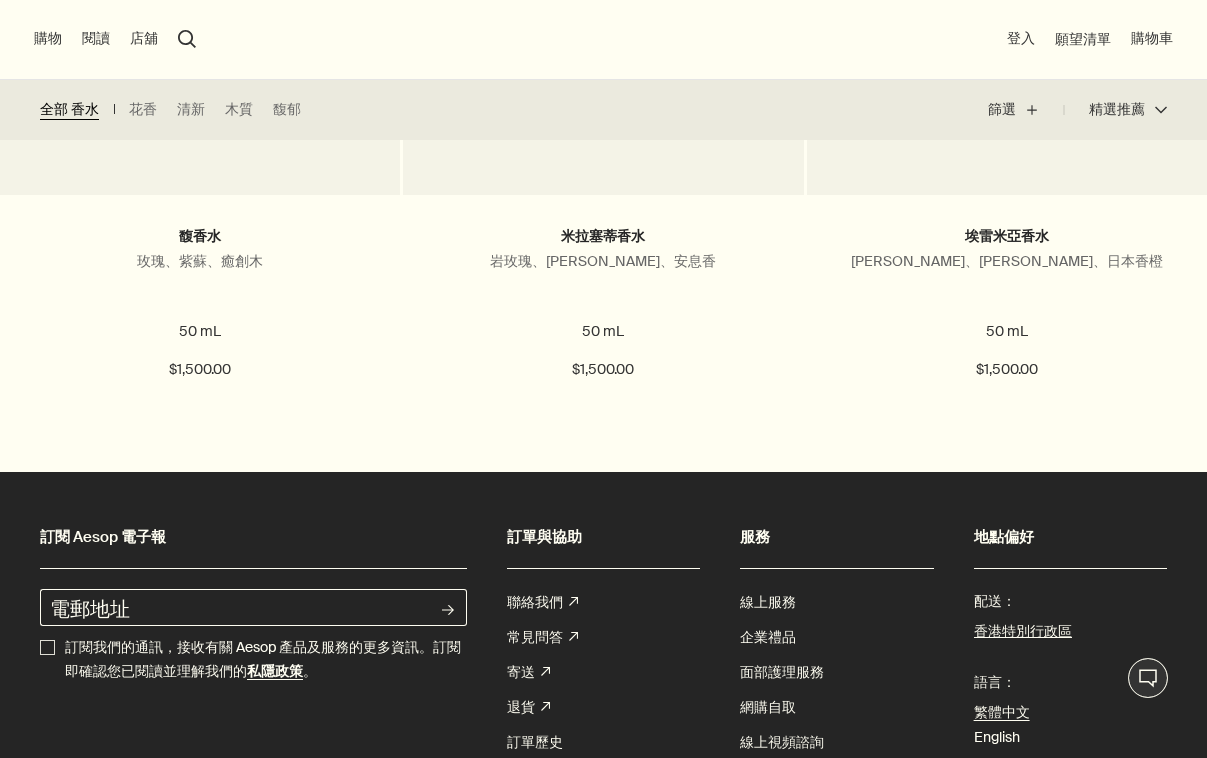 scroll, scrollTop: 4498, scrollLeft: 0, axis: vertical 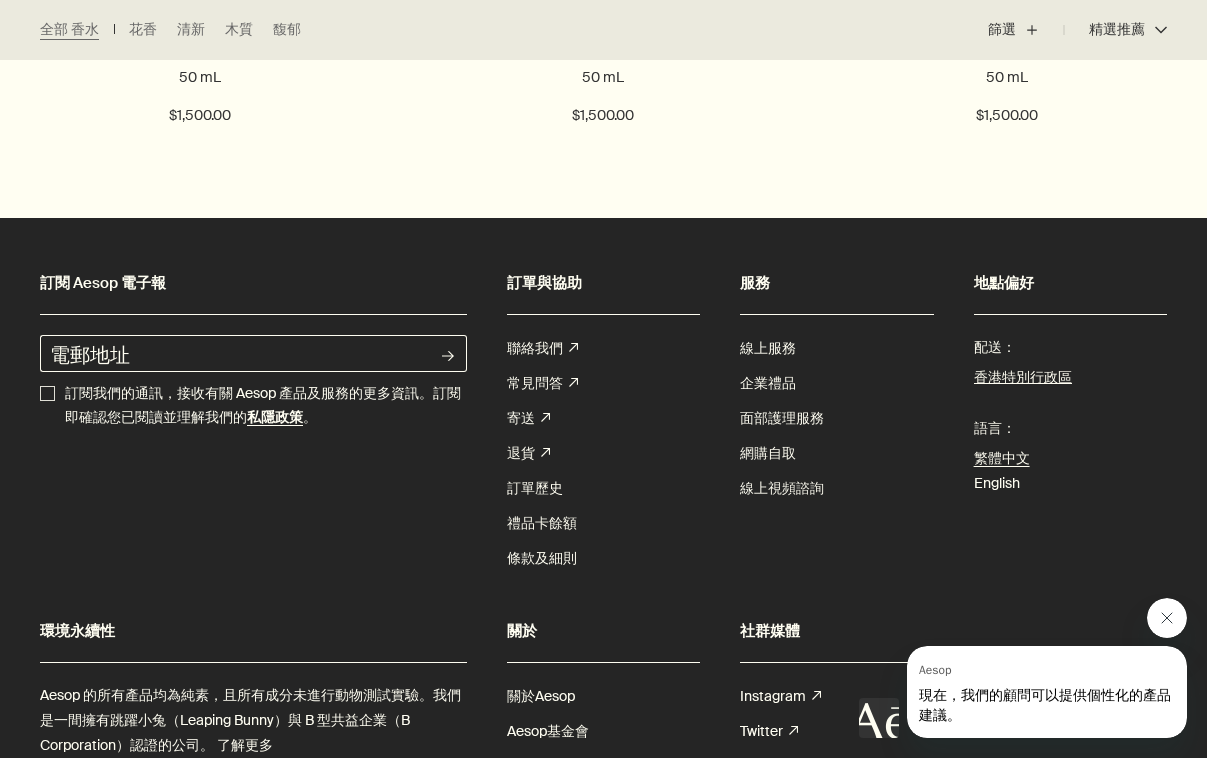 click at bounding box center [1167, 618] 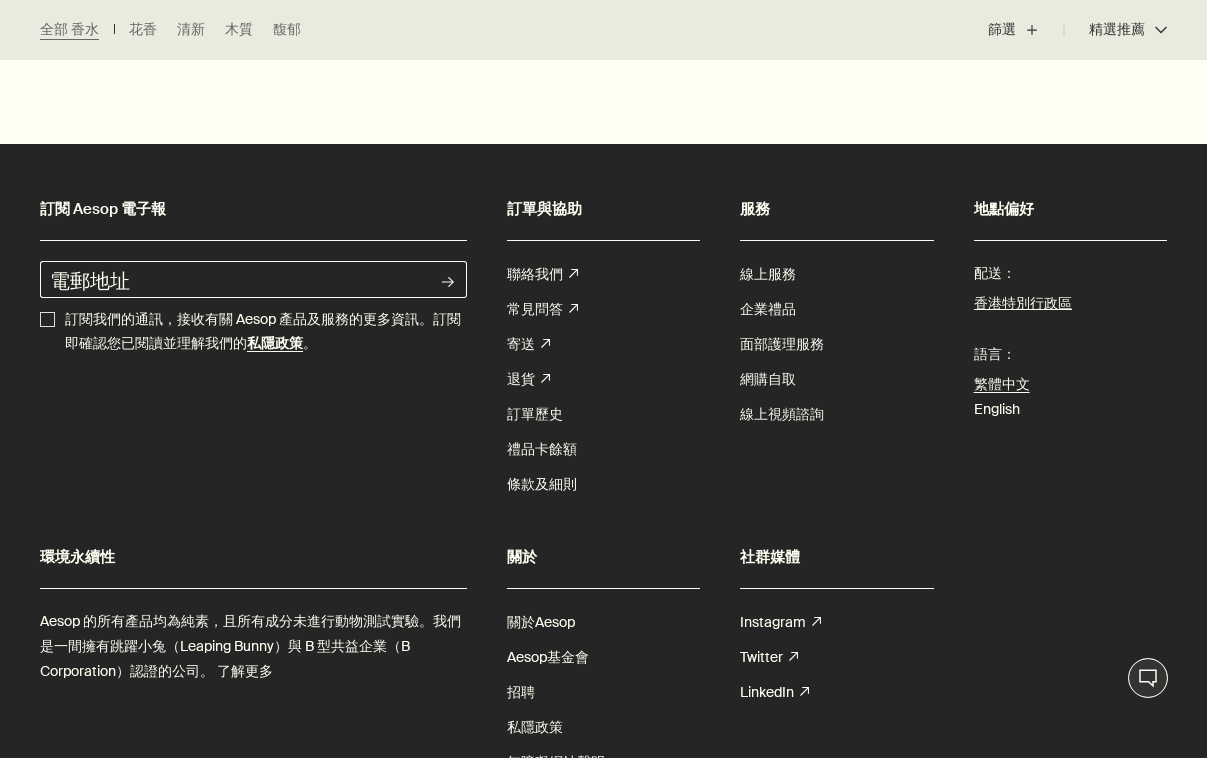 scroll, scrollTop: 4897, scrollLeft: 0, axis: vertical 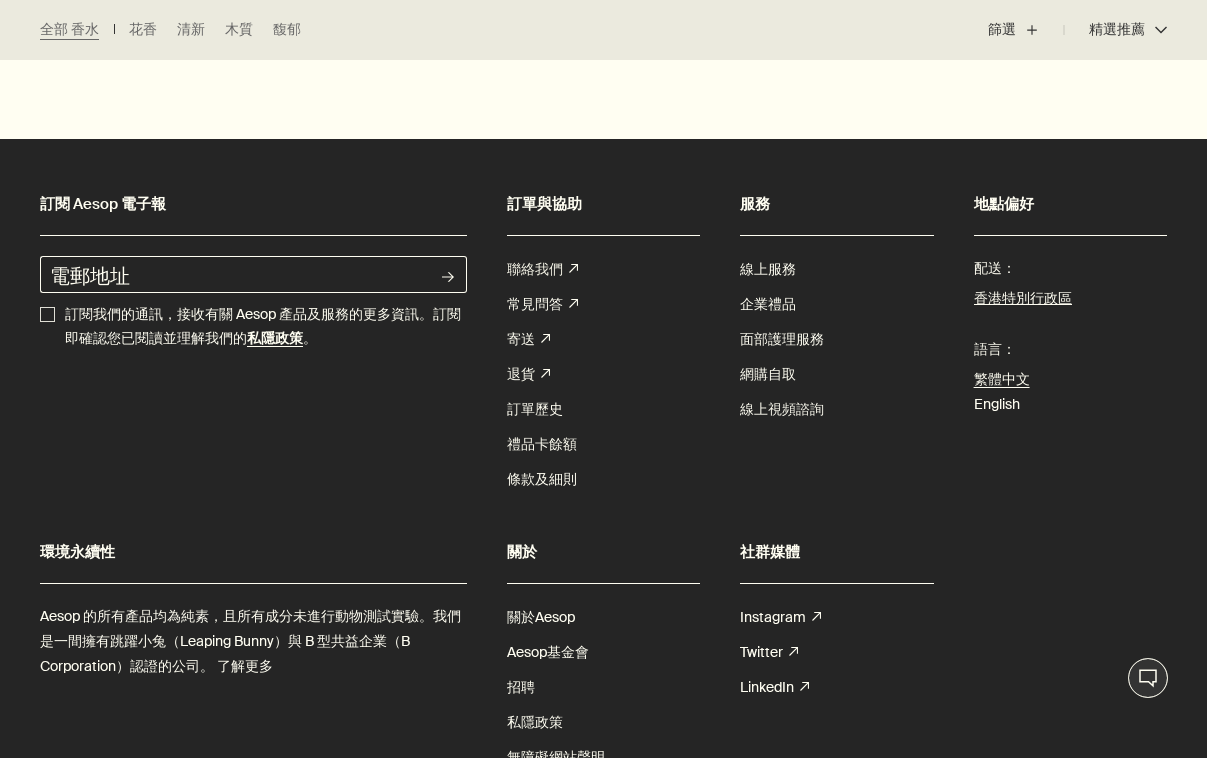 click on "聯絡我們   rightUpArrow" at bounding box center (542, 269) 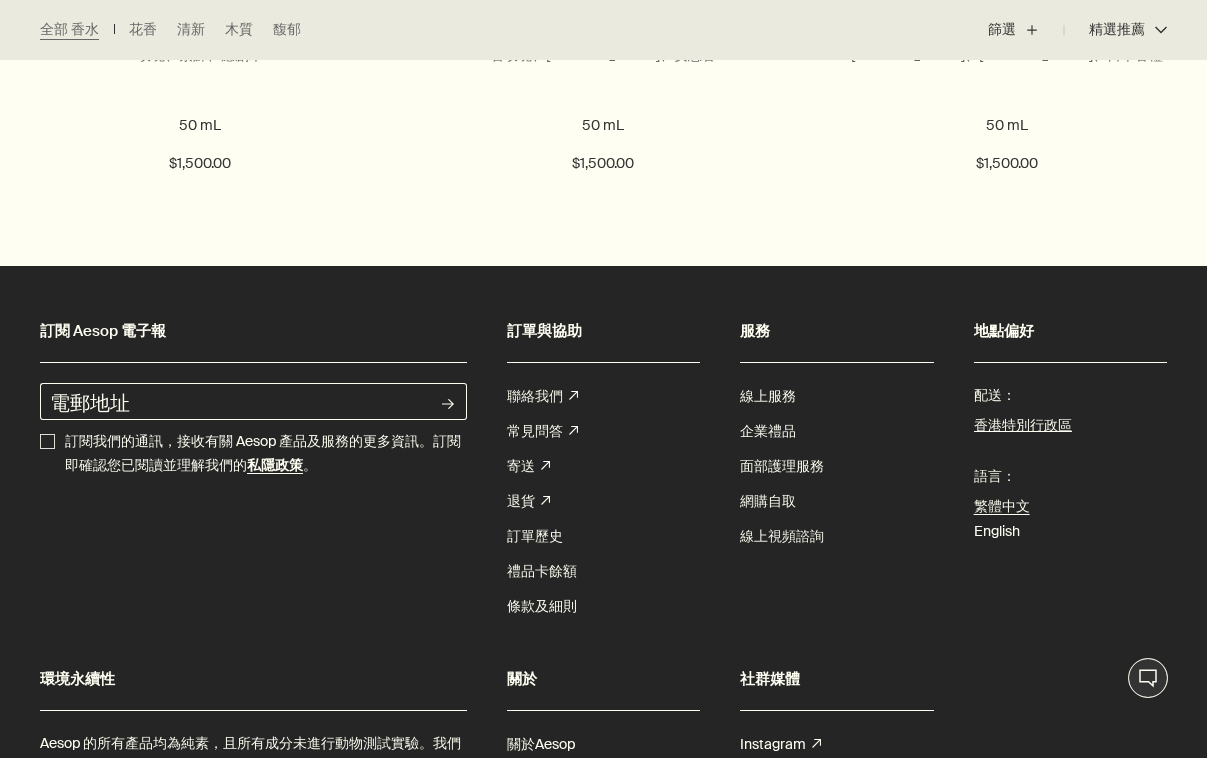 scroll, scrollTop: 4772, scrollLeft: 0, axis: vertical 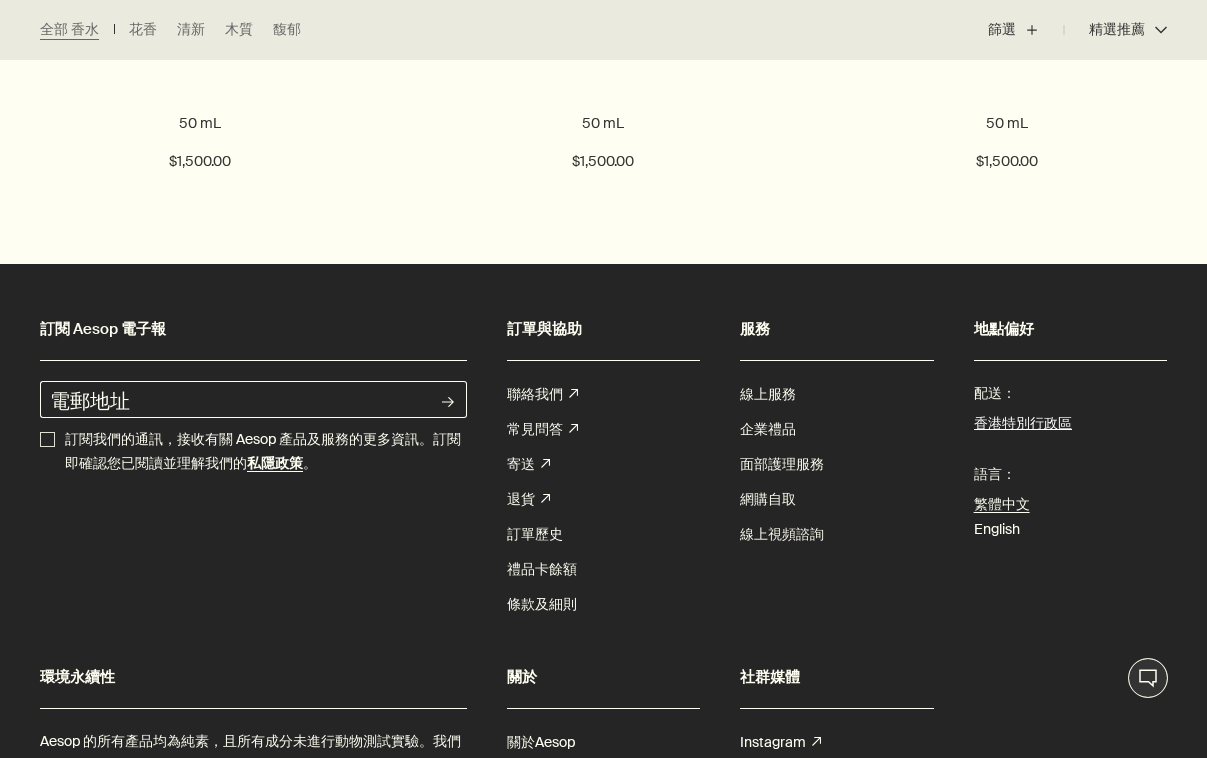 click on "香港特別行政區" at bounding box center (1023, 424) 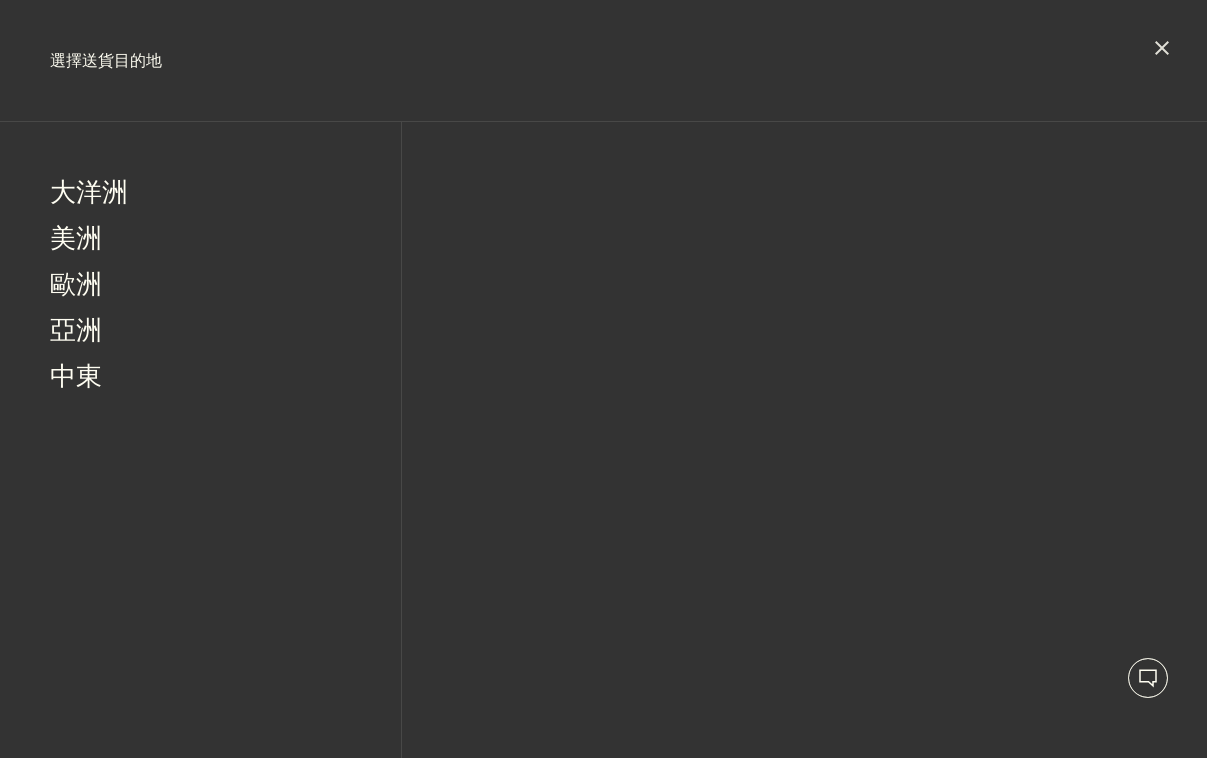 scroll, scrollTop: 0, scrollLeft: 0, axis: both 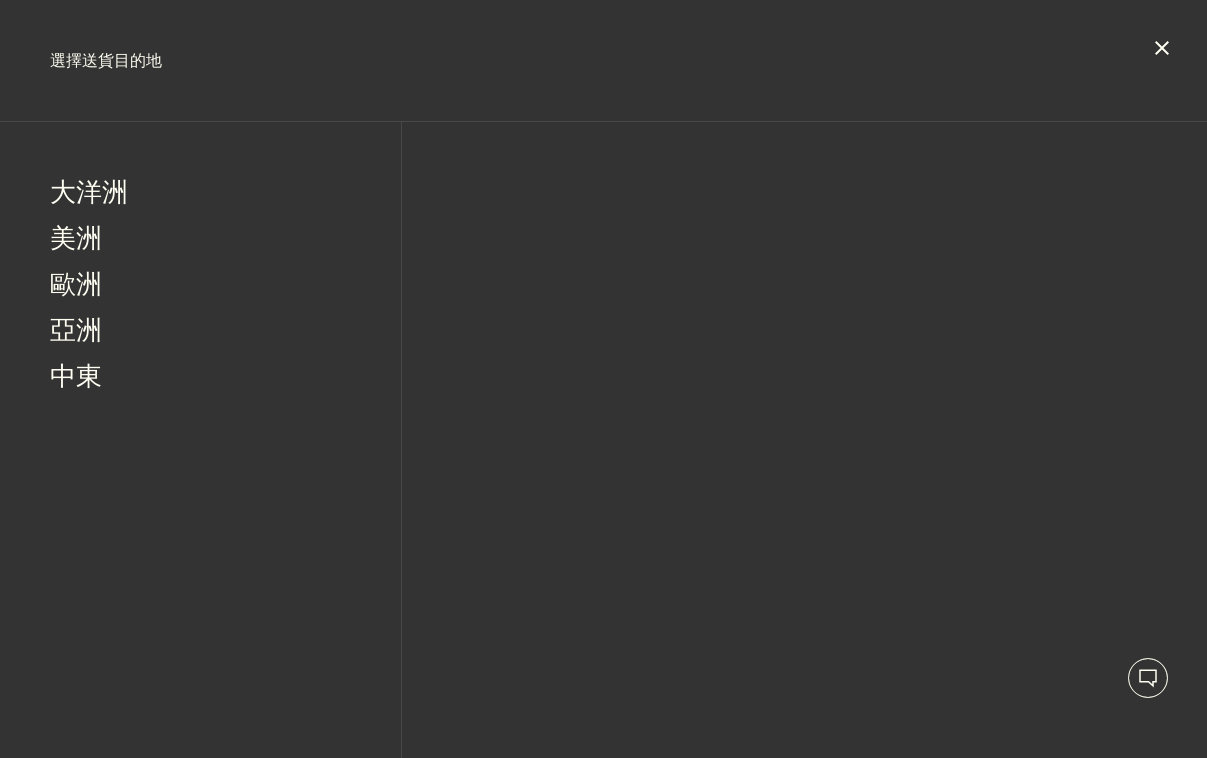 click on "close" at bounding box center (1162, 48) 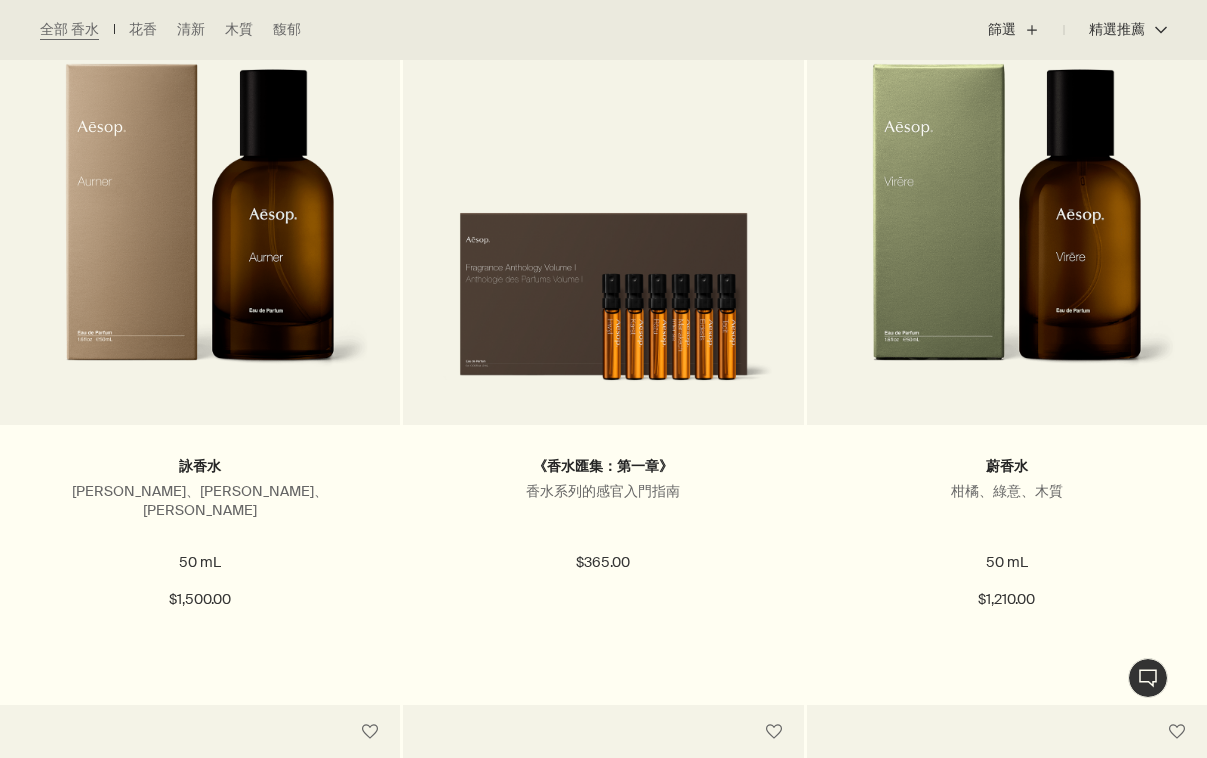 scroll, scrollTop: 0, scrollLeft: 0, axis: both 